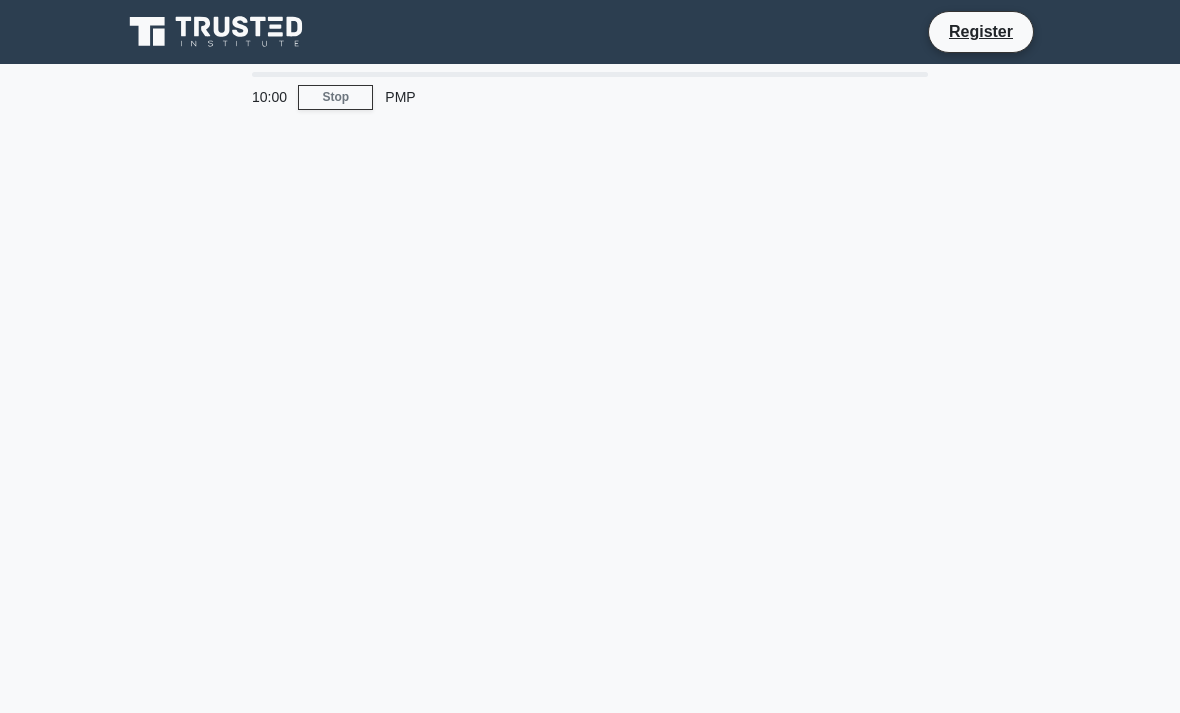scroll, scrollTop: 0, scrollLeft: 0, axis: both 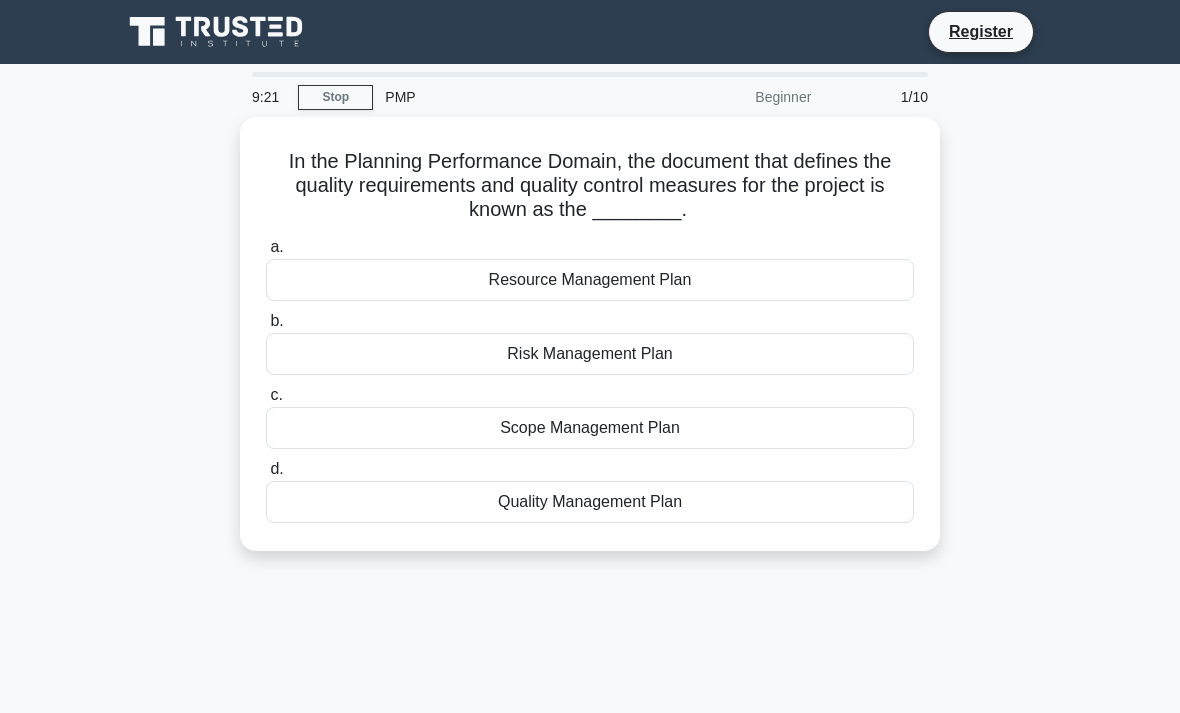 click on "Resource Management Plan" at bounding box center [590, 280] 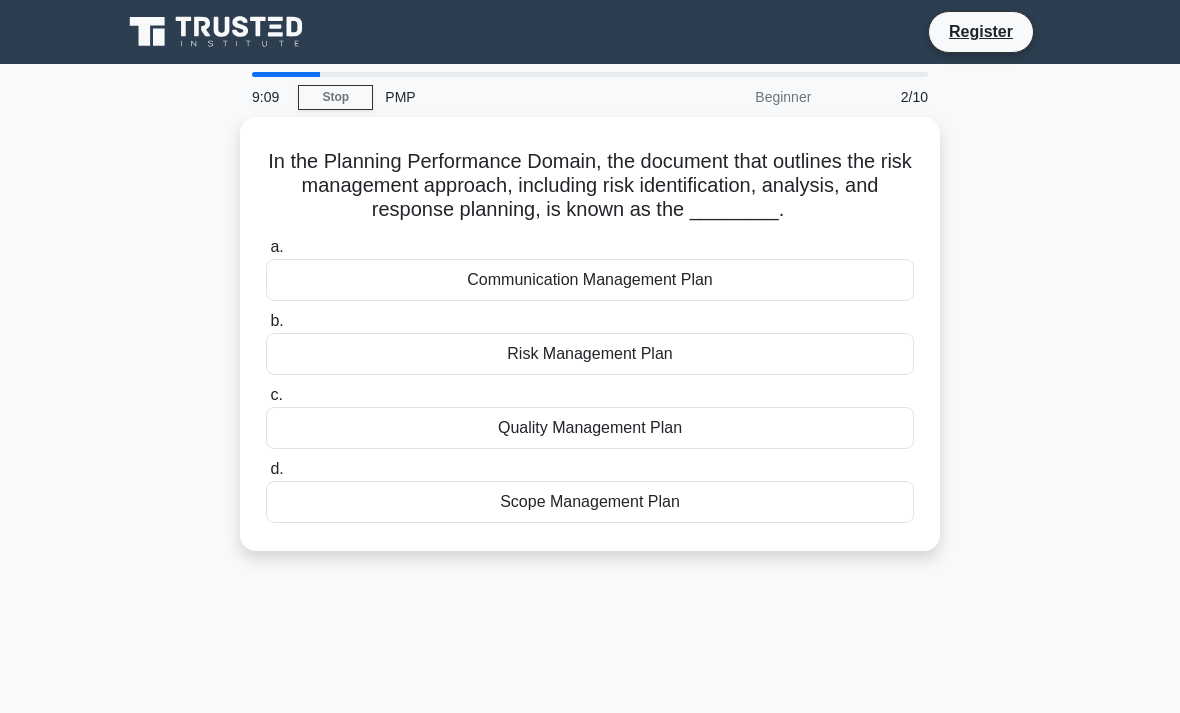 click on "Risk Management Plan" at bounding box center [590, 354] 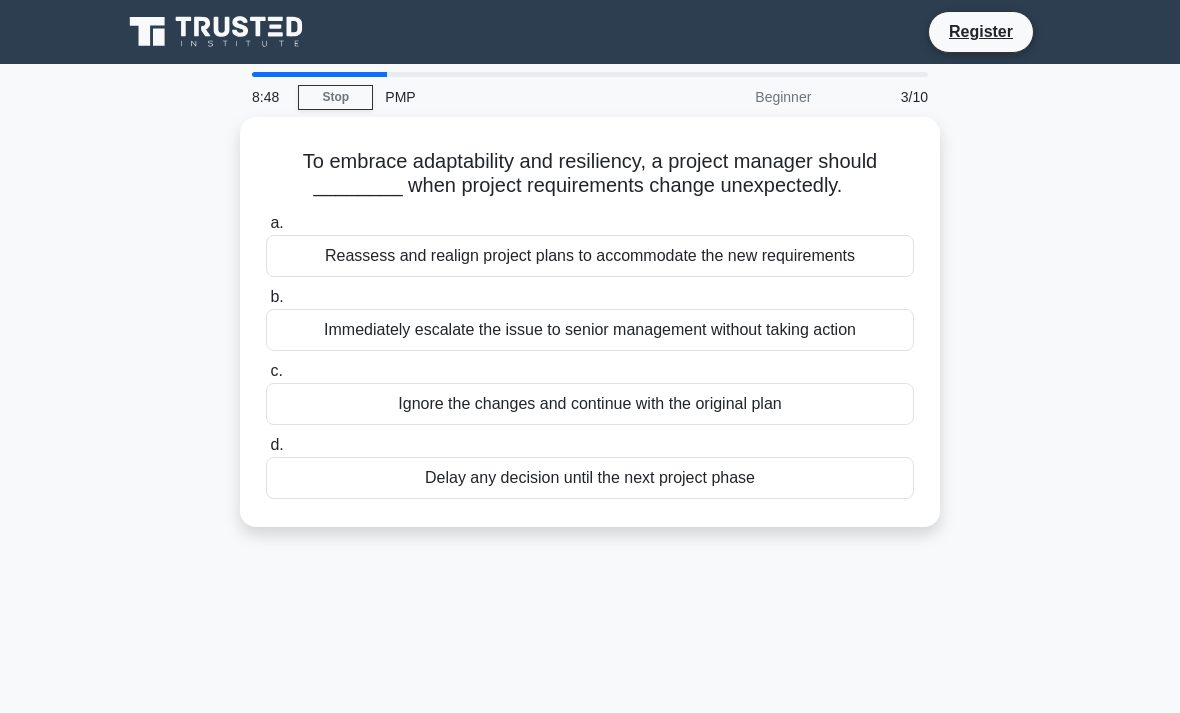 click on "Reassess and realign project plans to accommodate the new requirements" at bounding box center (590, 256) 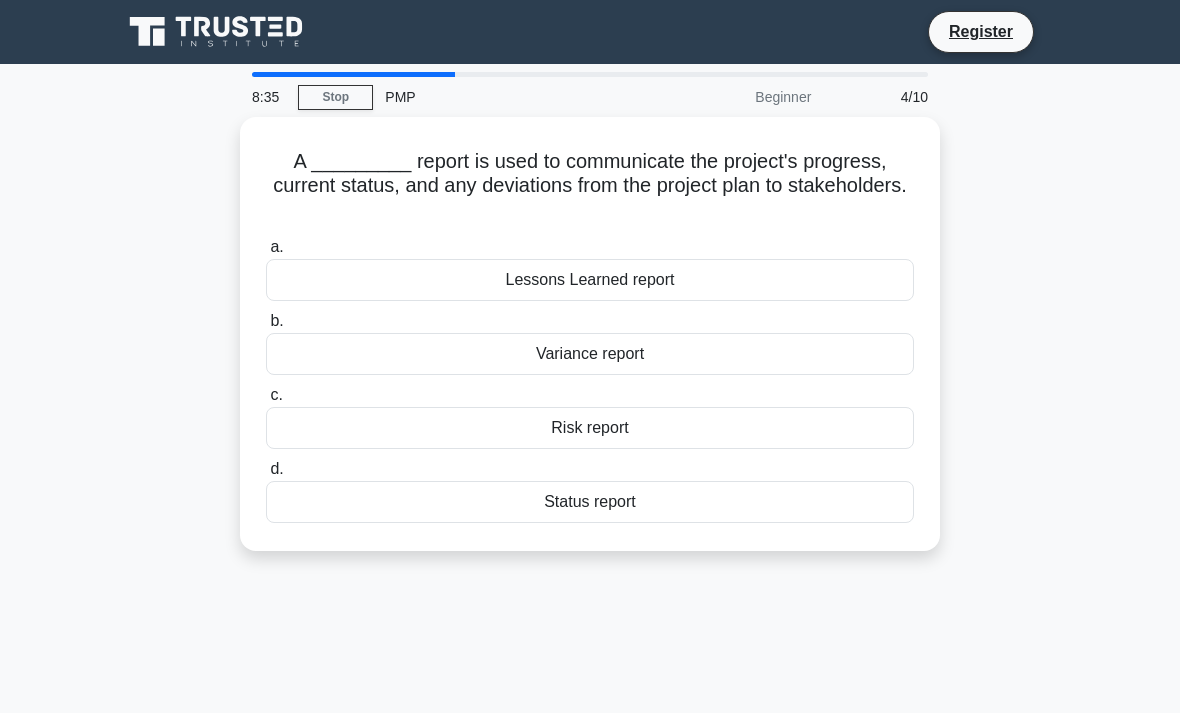 click on "Status report" at bounding box center [590, 502] 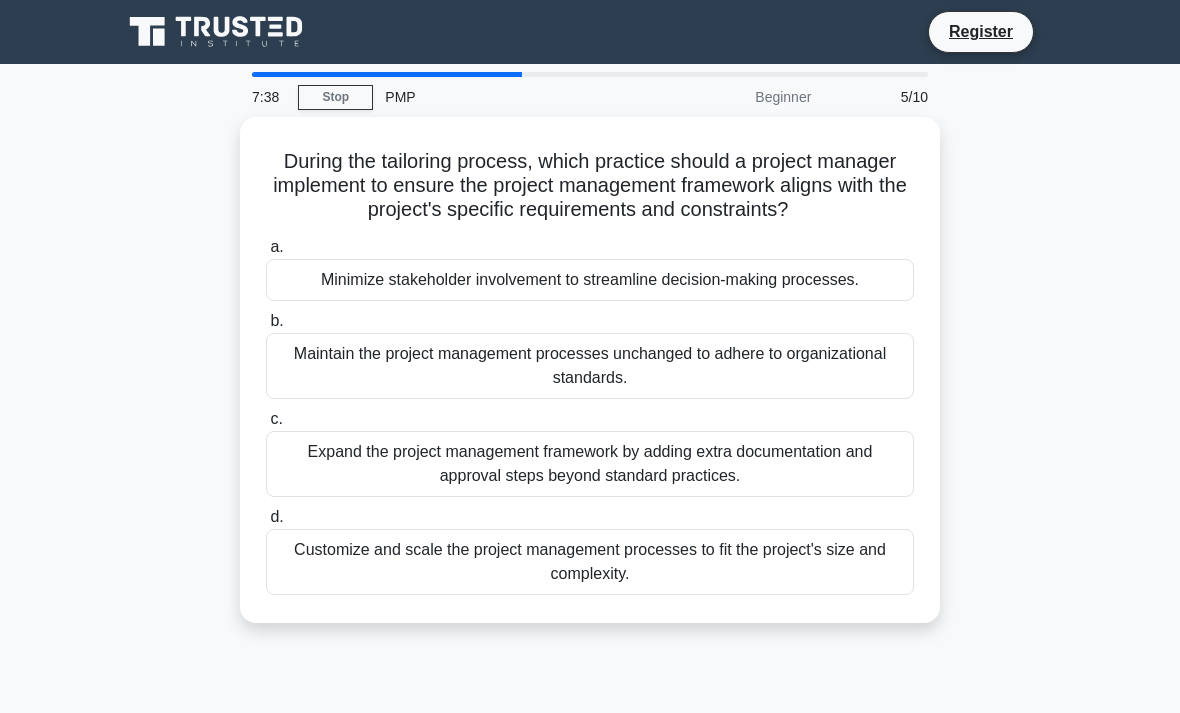 click on "Minimize stakeholder involvement to streamline decision-making processes." at bounding box center [590, 280] 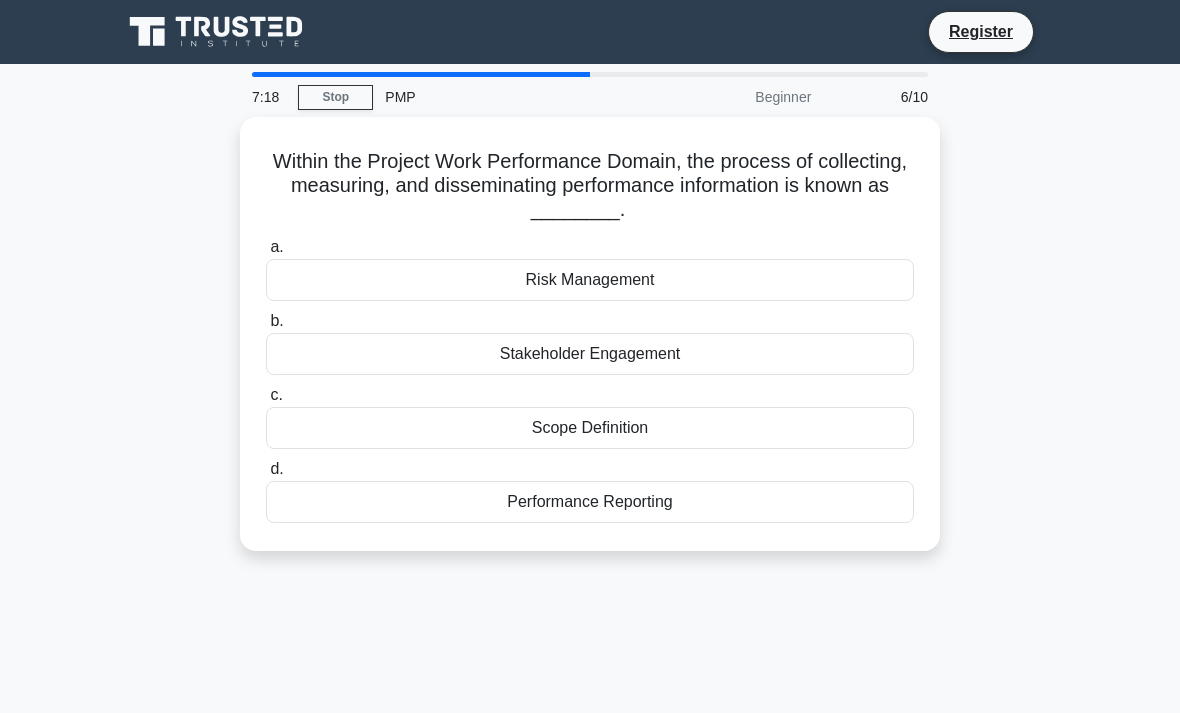 click on "Performance Reporting" at bounding box center [590, 502] 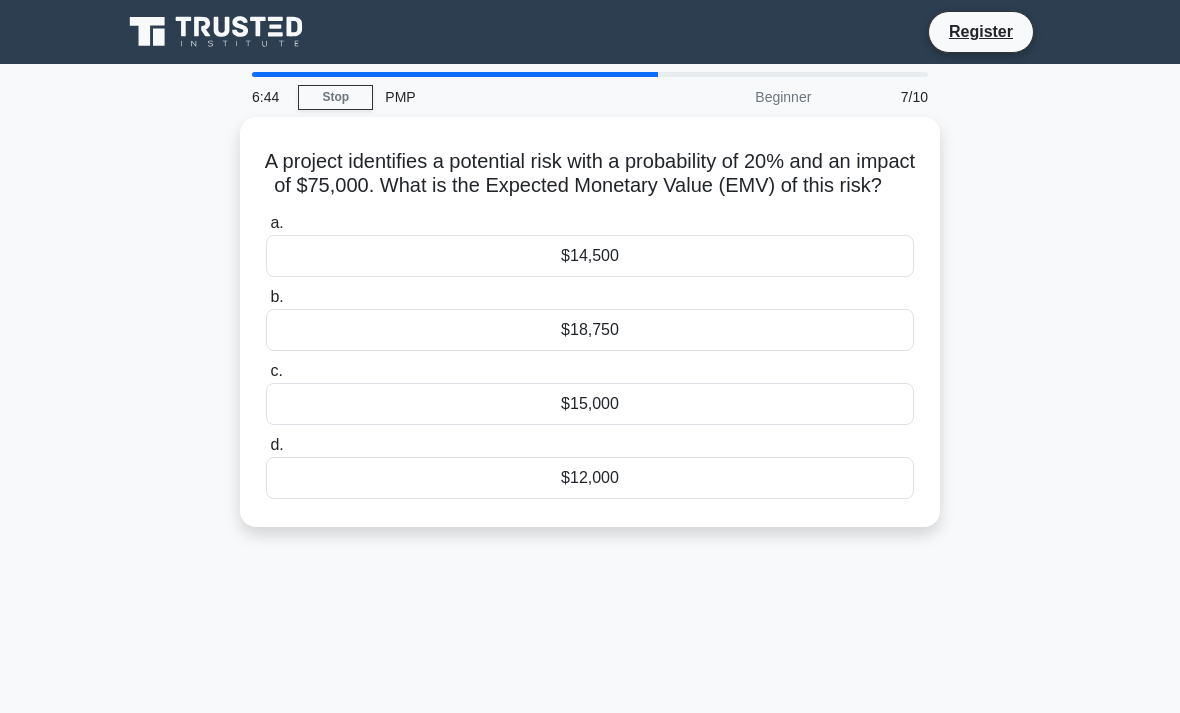 click on "$15,000" at bounding box center [590, 404] 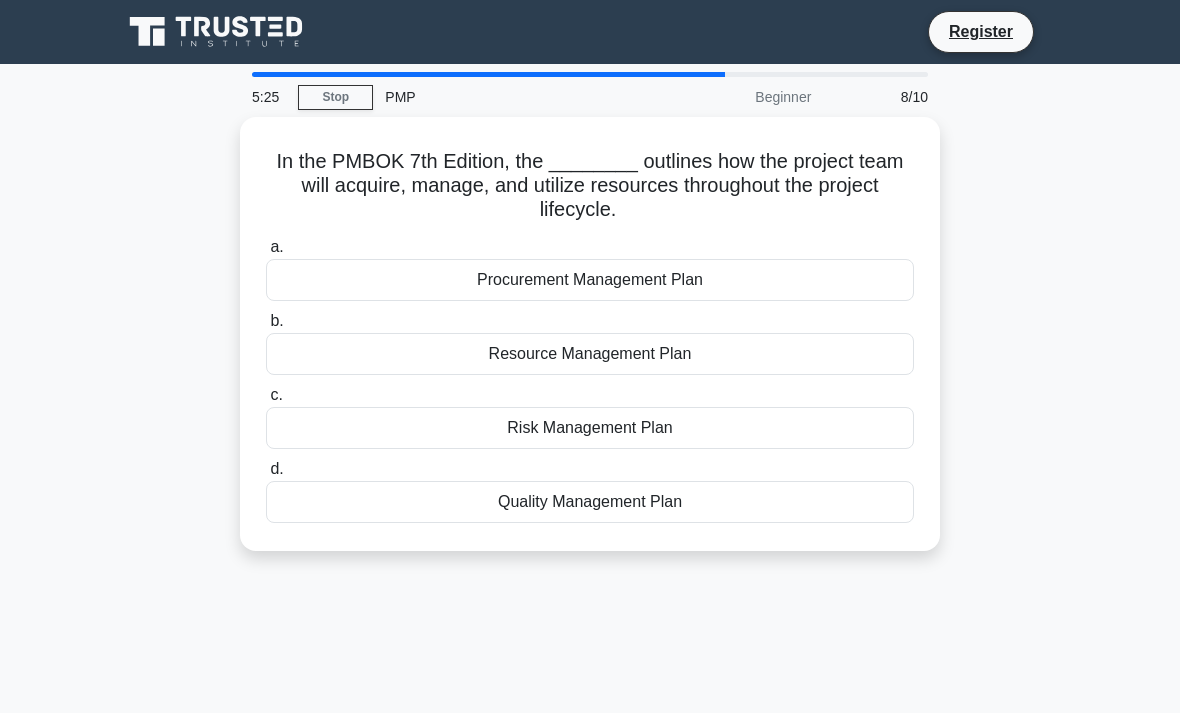 click on "Quality Management Plan" at bounding box center (590, 502) 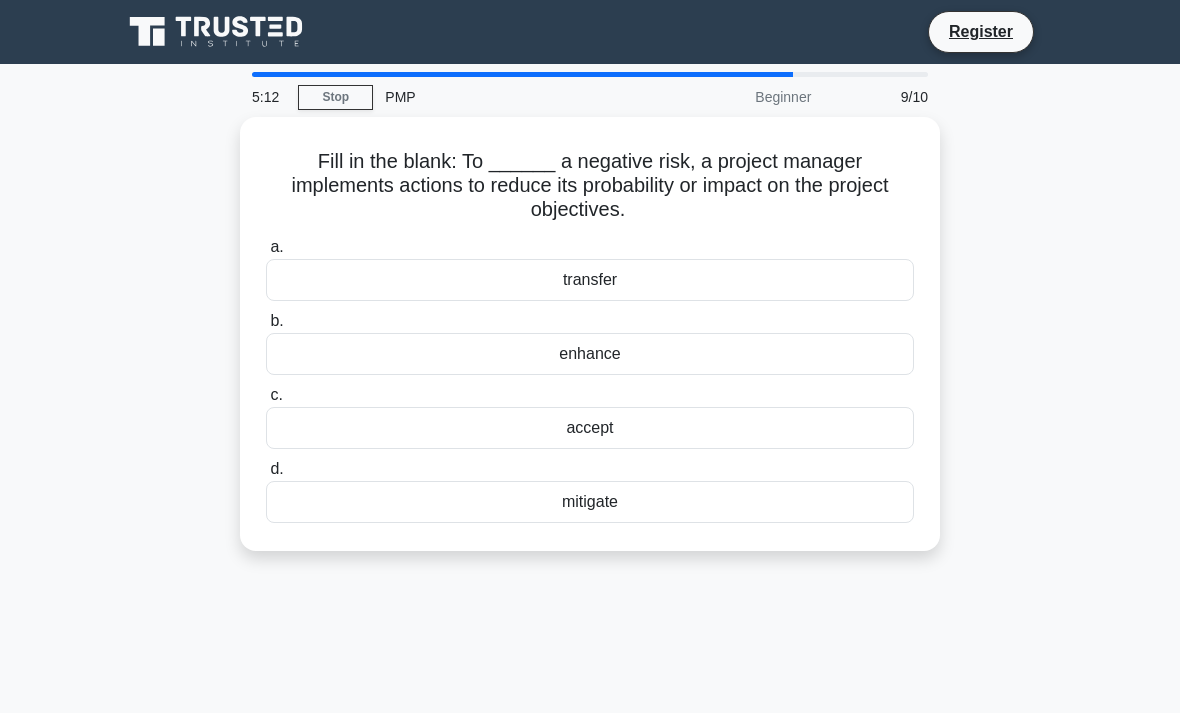 click on "enhance" at bounding box center (590, 354) 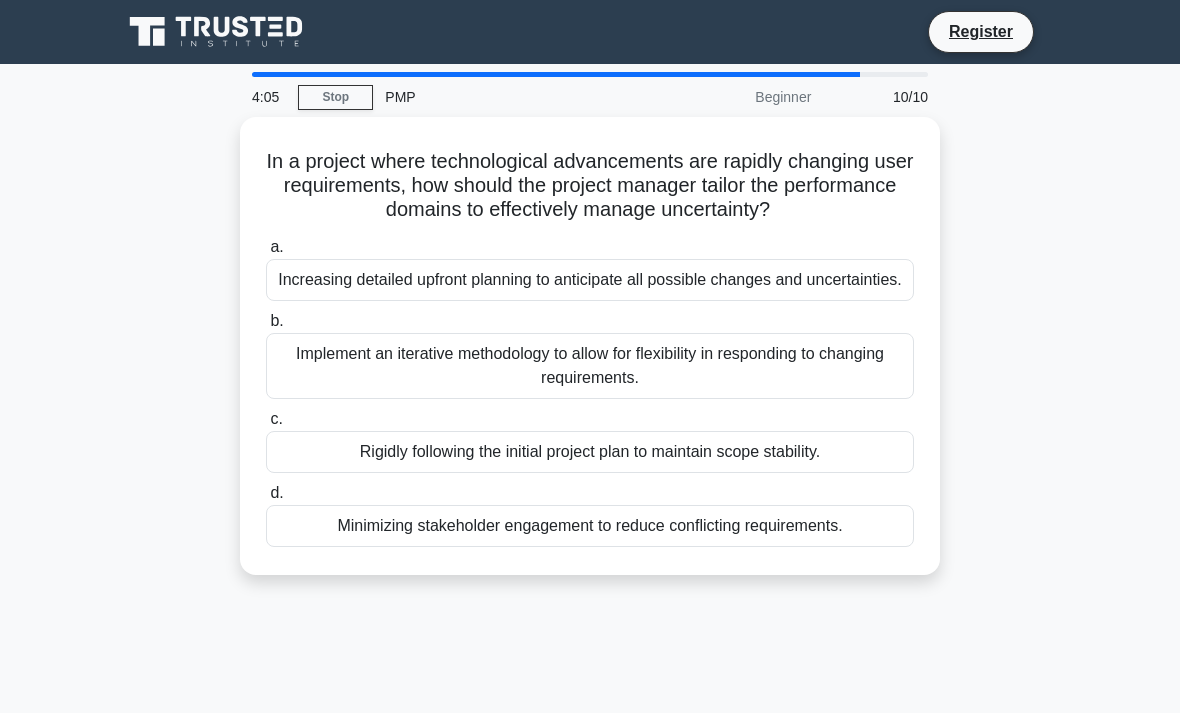 click on "Increasing detailed upfront planning to anticipate all possible changes and uncertainties." at bounding box center (590, 280) 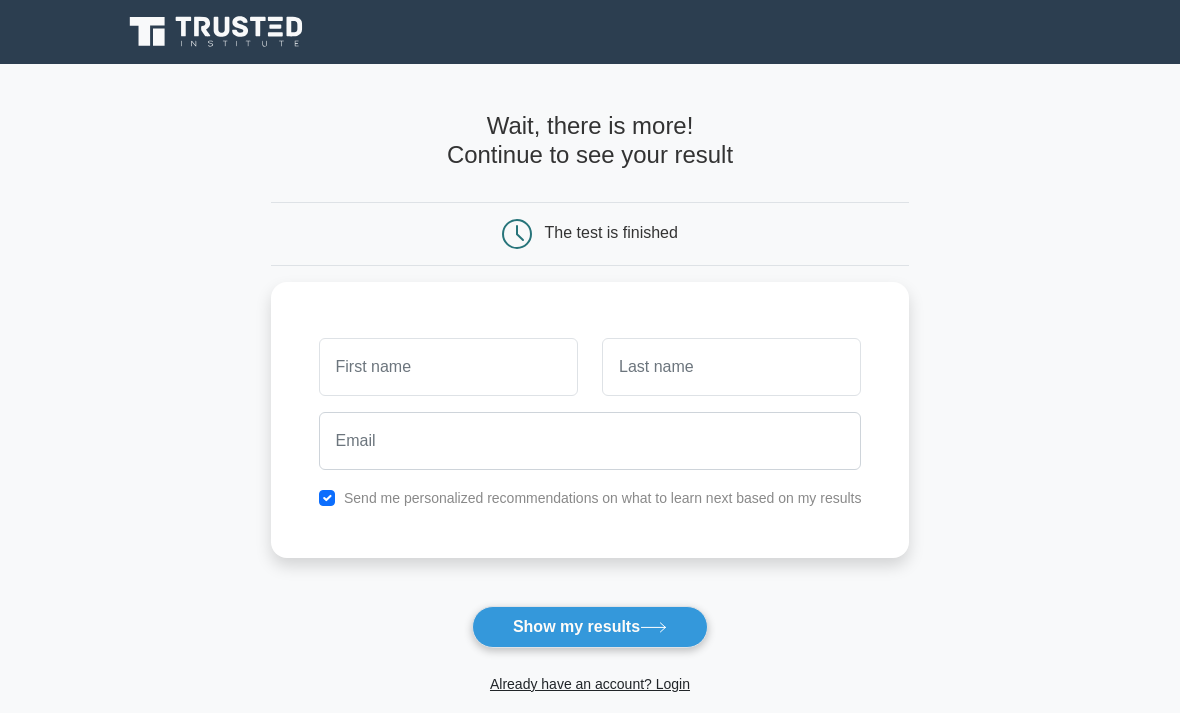 scroll, scrollTop: 0, scrollLeft: 0, axis: both 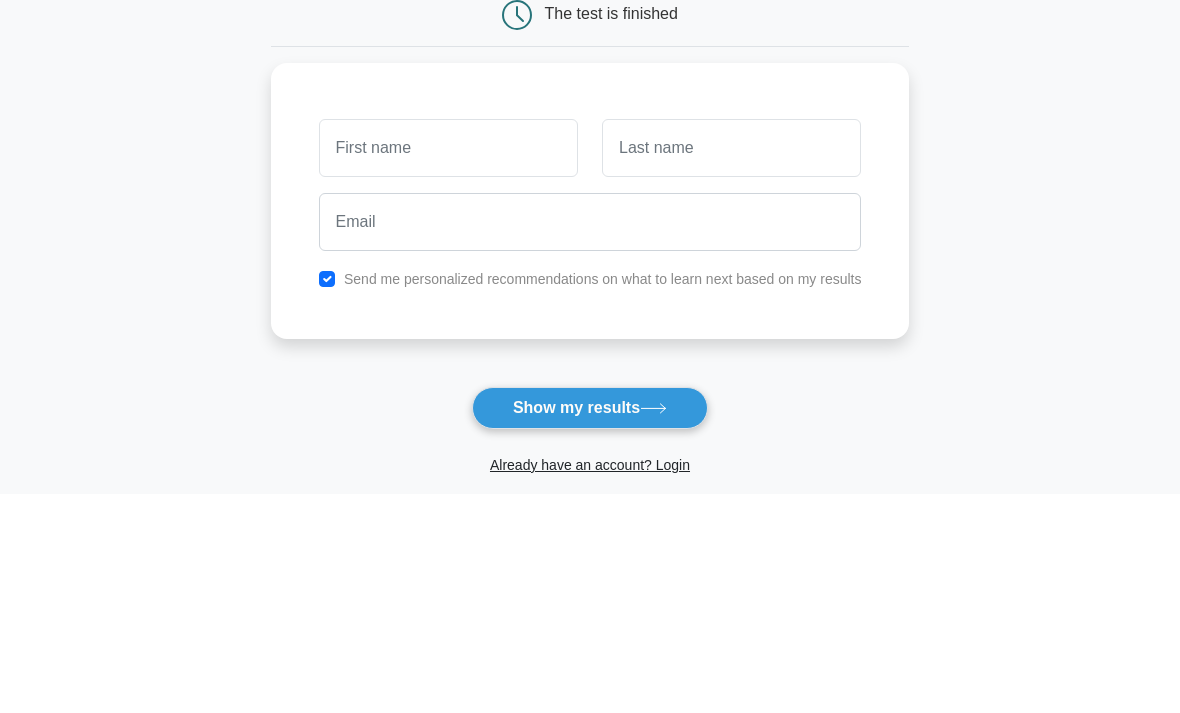 click on "Wait, there is more! Continue to see your result
The test is finished
and the" at bounding box center [590, 423] 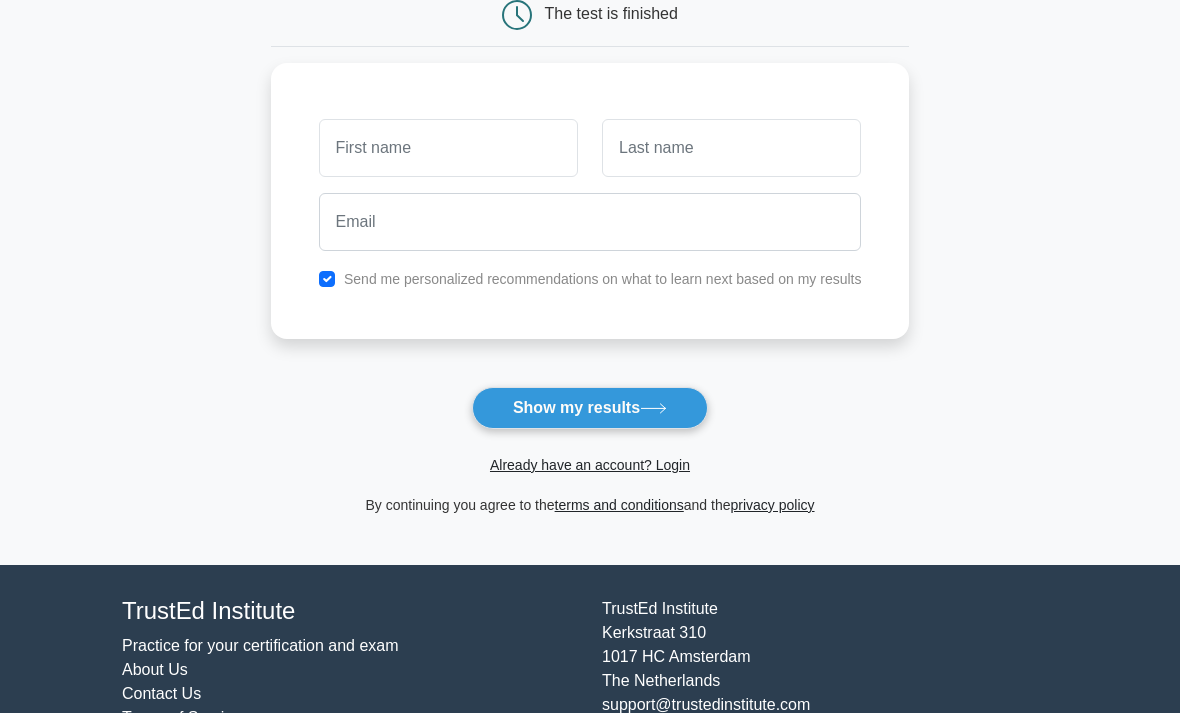 click on "Show my results" at bounding box center [590, 408] 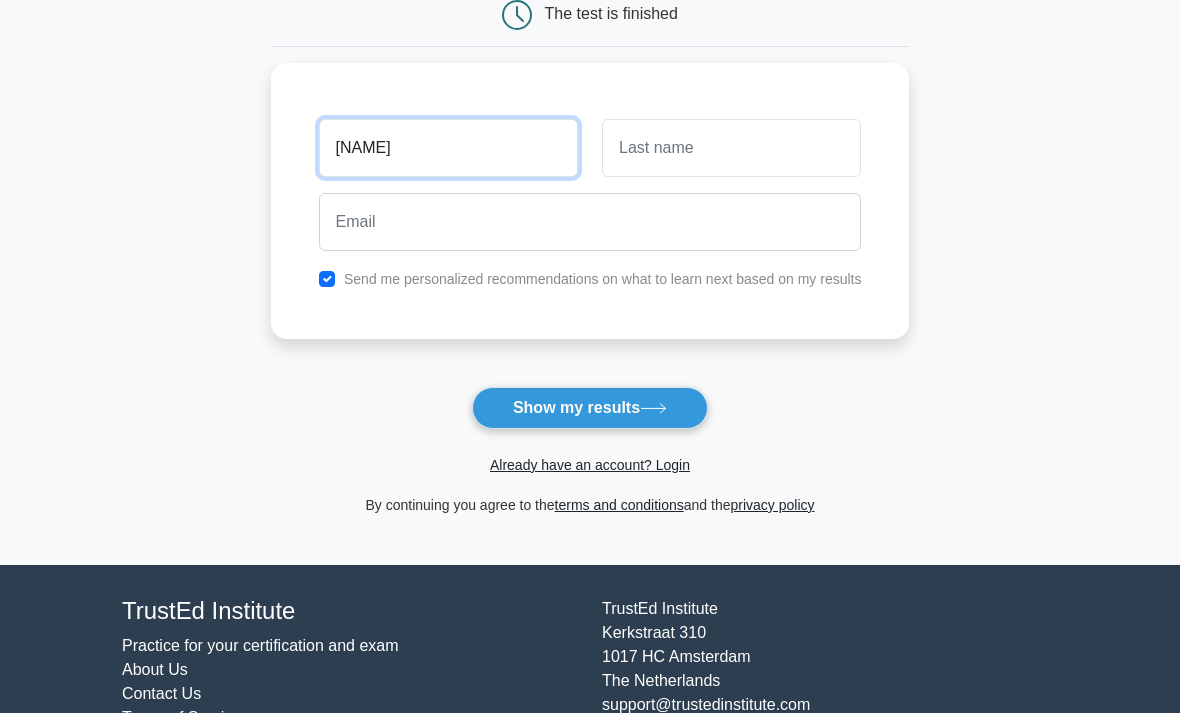 type on "Sittie hanan" 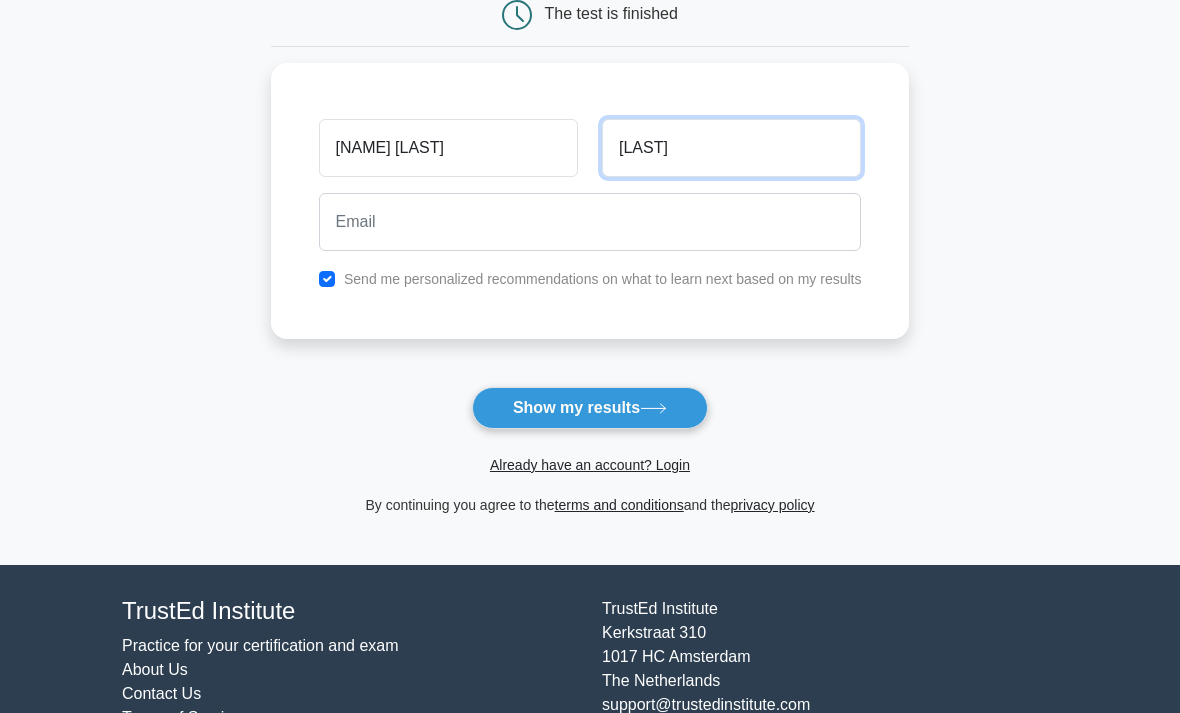 type on "Raufh" 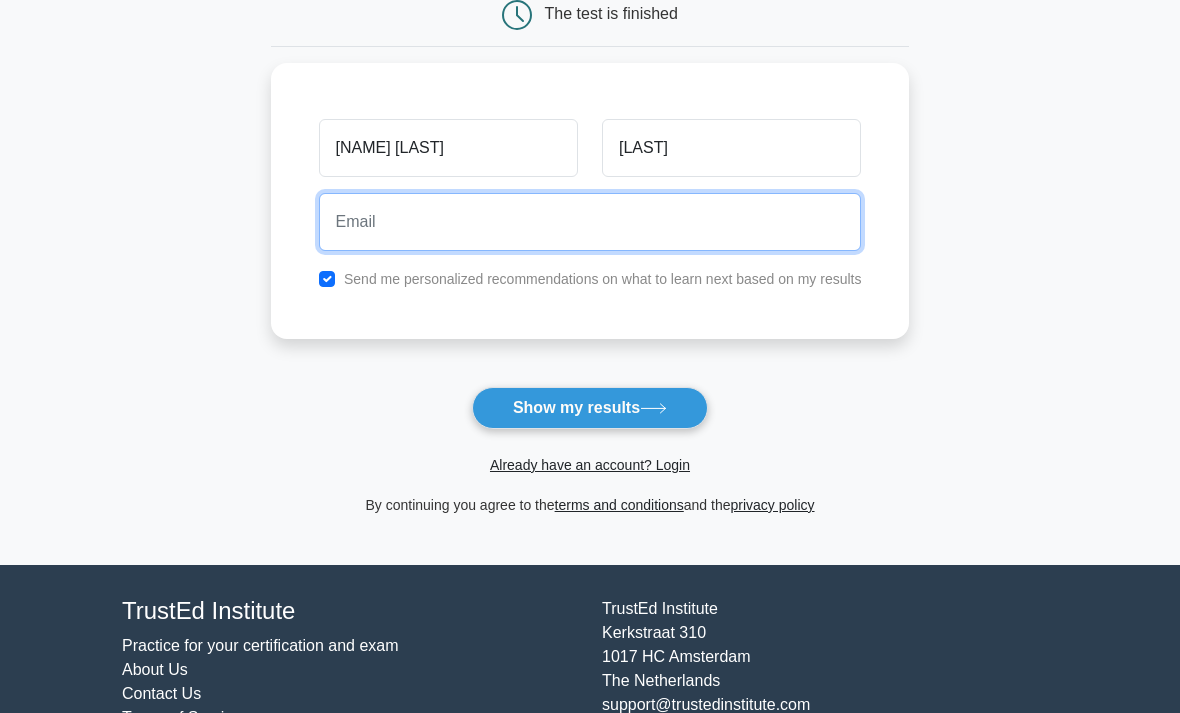 click at bounding box center (590, 222) 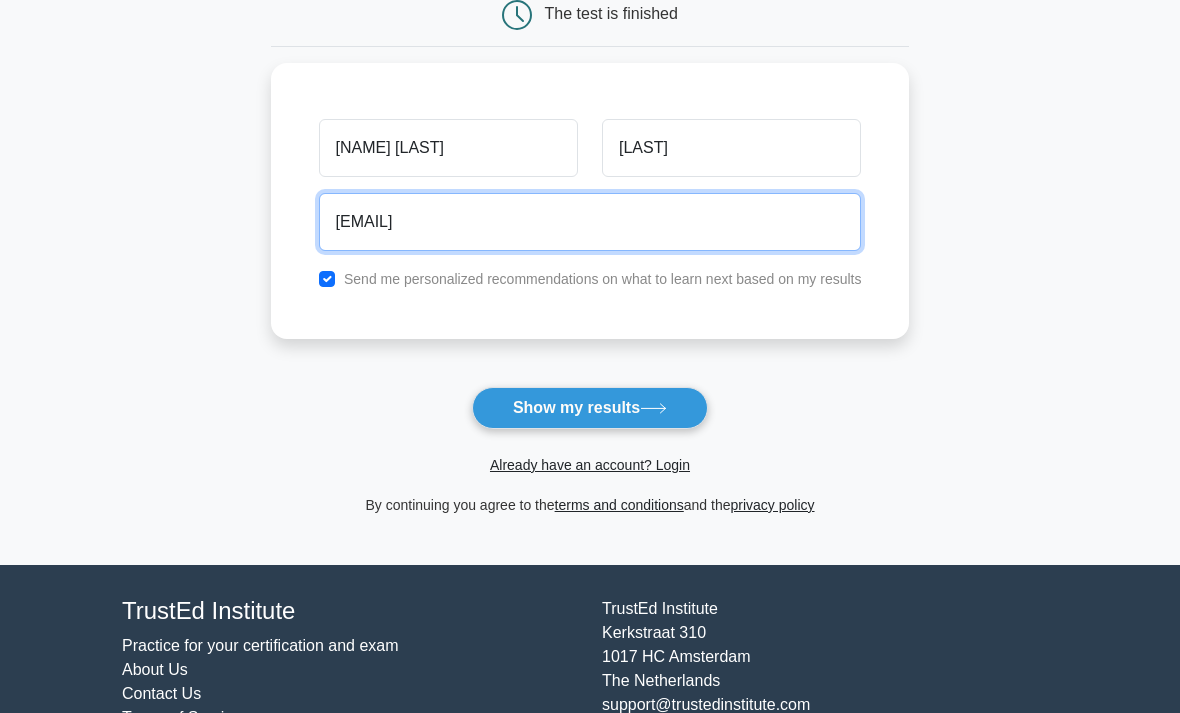 type on "sittiehannan9@gmail.com" 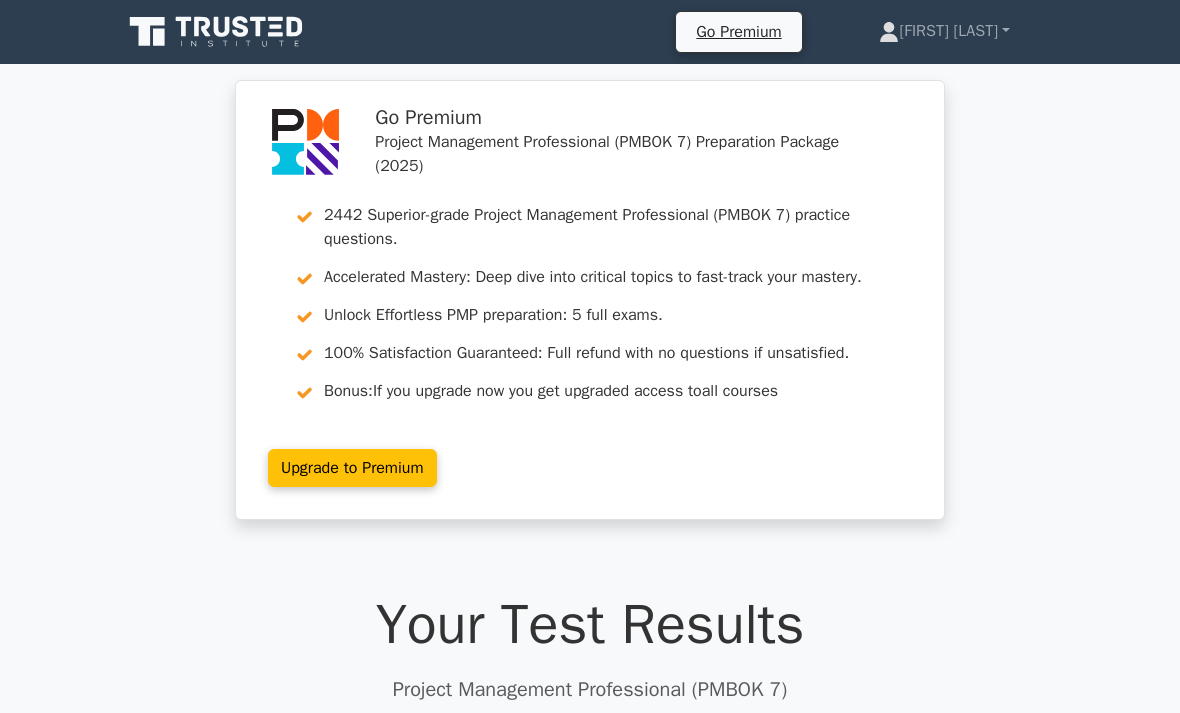 scroll, scrollTop: 0, scrollLeft: 0, axis: both 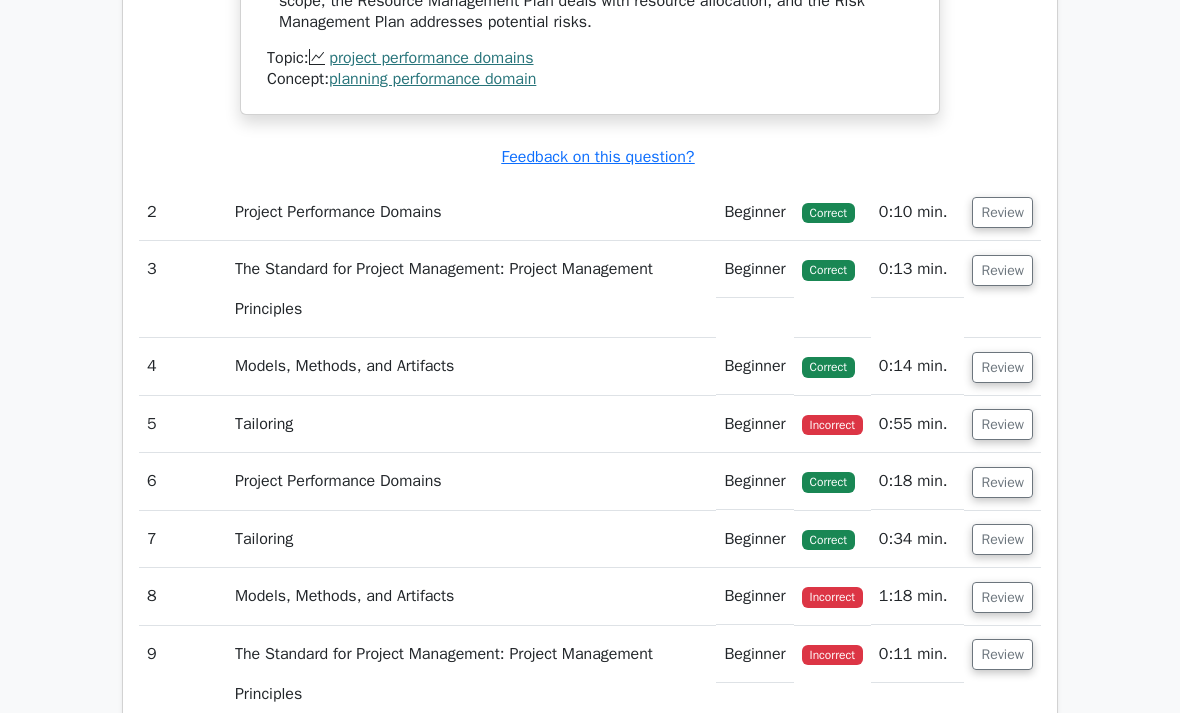 click on "0:55 min." at bounding box center [918, 424] 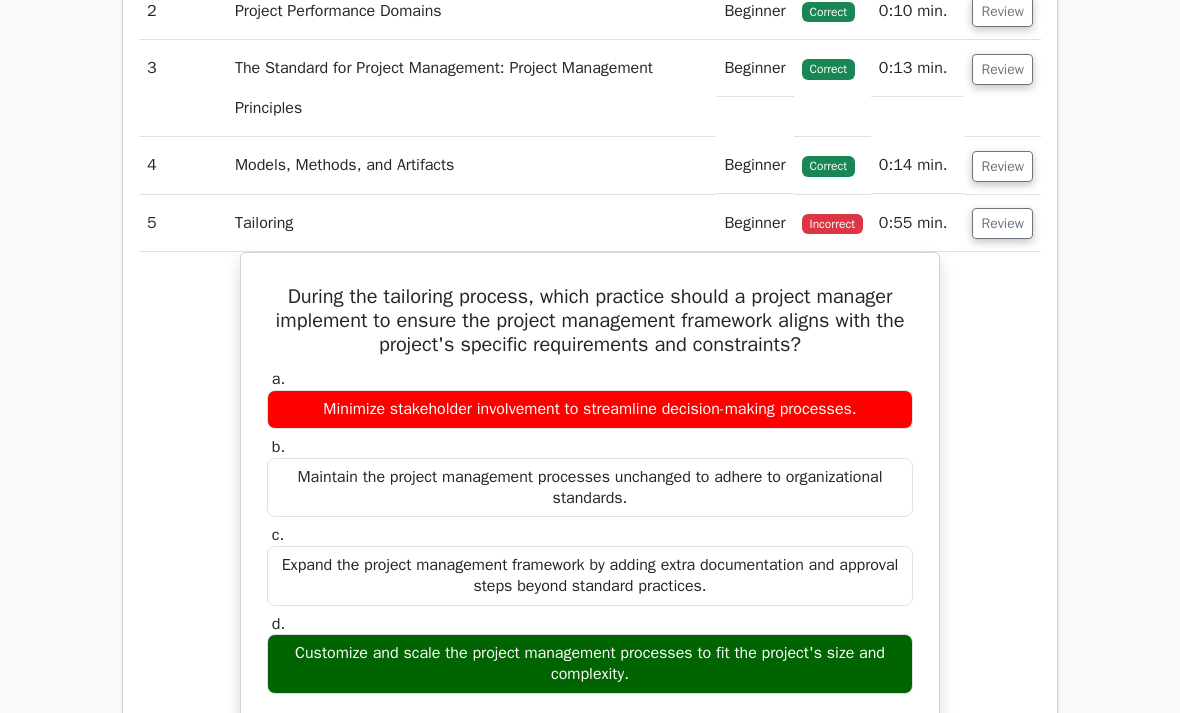 scroll, scrollTop: 2292, scrollLeft: 0, axis: vertical 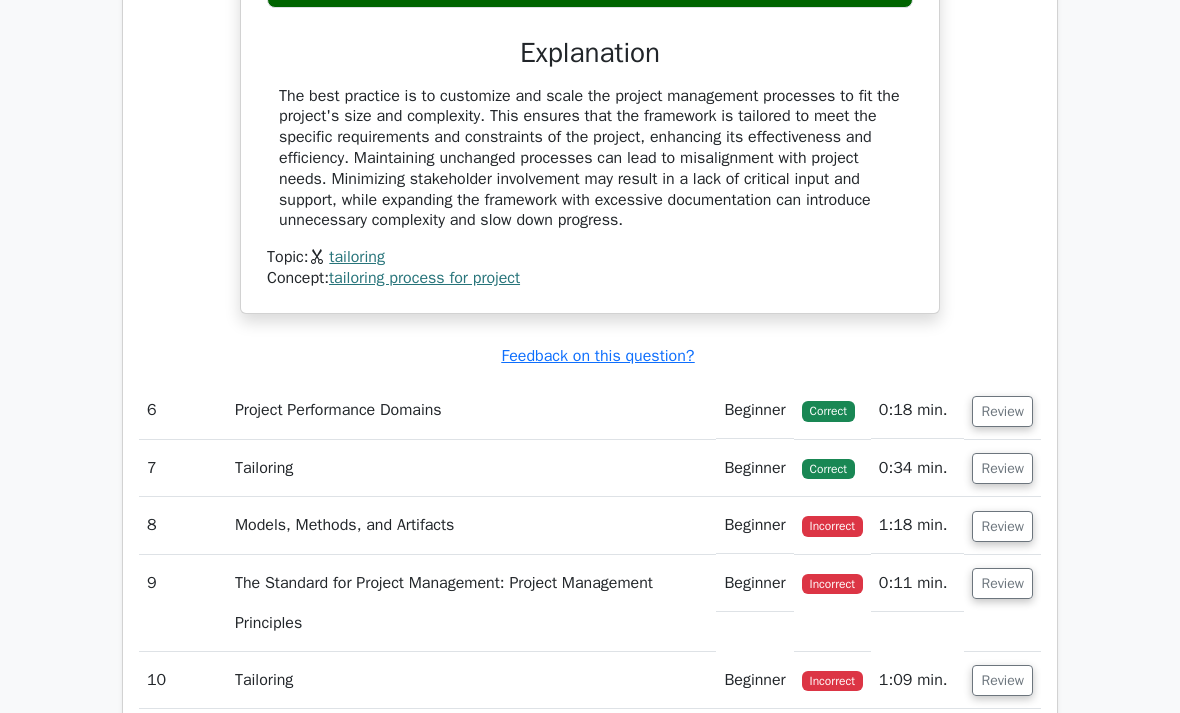 click on "Review" at bounding box center [1002, 527] 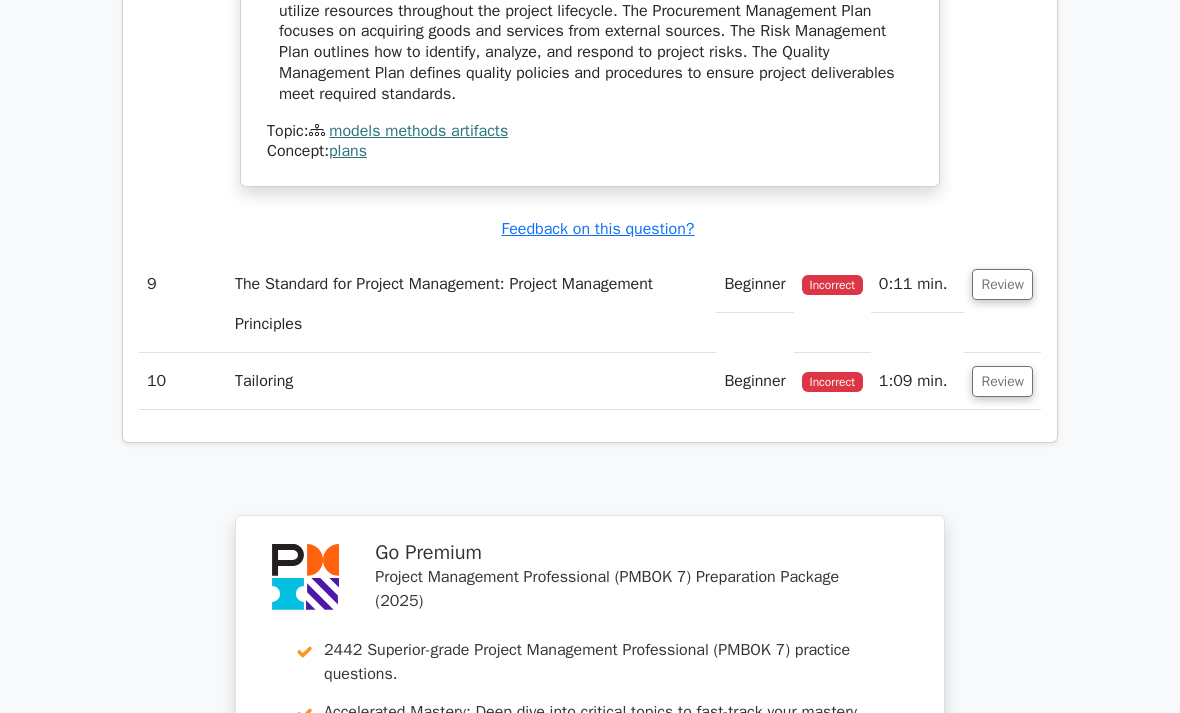 scroll, scrollTop: 3990, scrollLeft: 0, axis: vertical 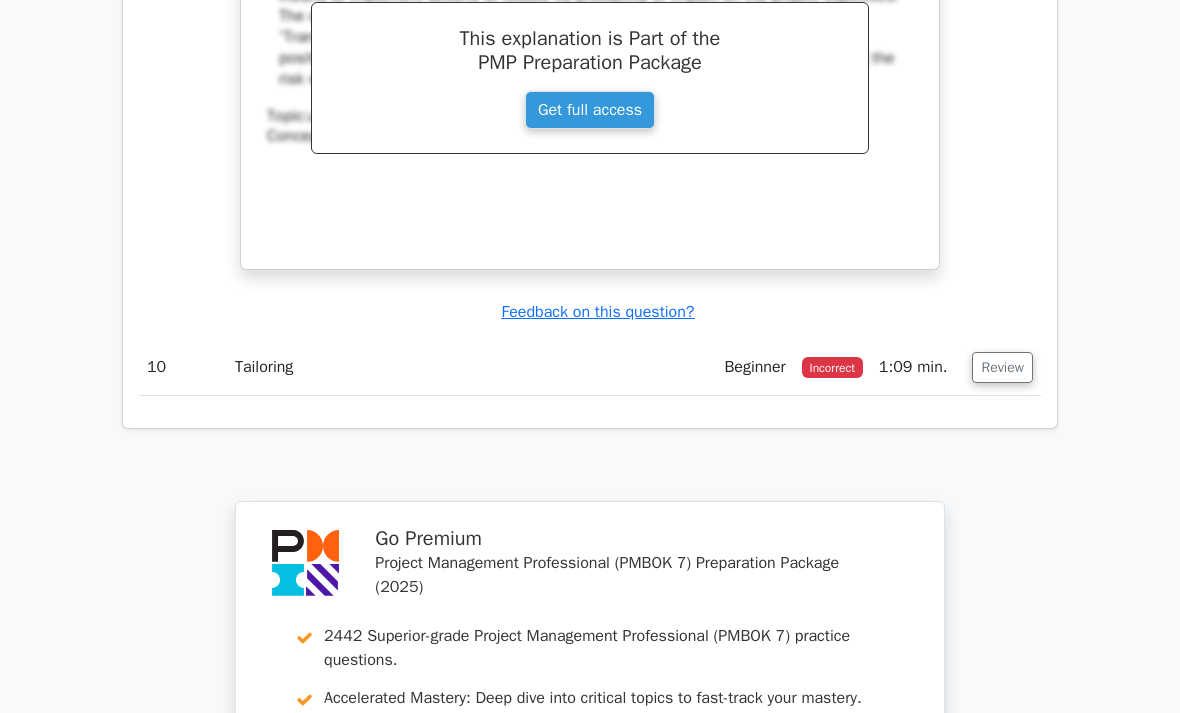 click on "Review" at bounding box center (1002, 367) 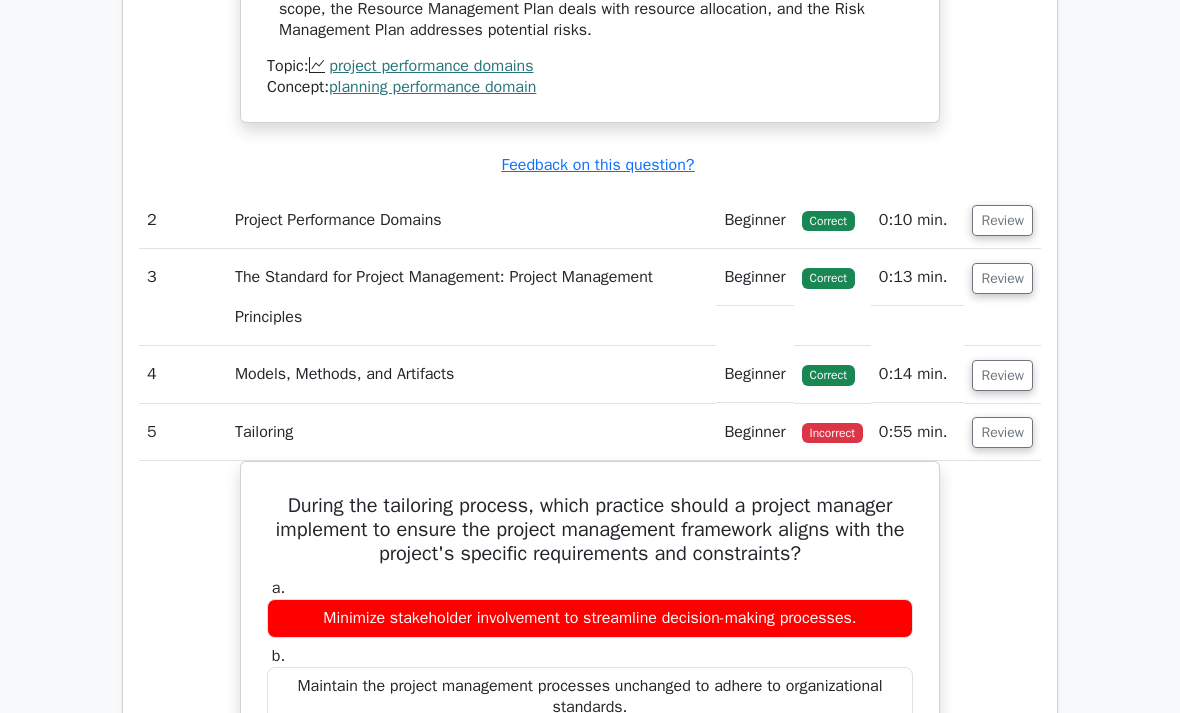 scroll, scrollTop: 2083, scrollLeft: 0, axis: vertical 